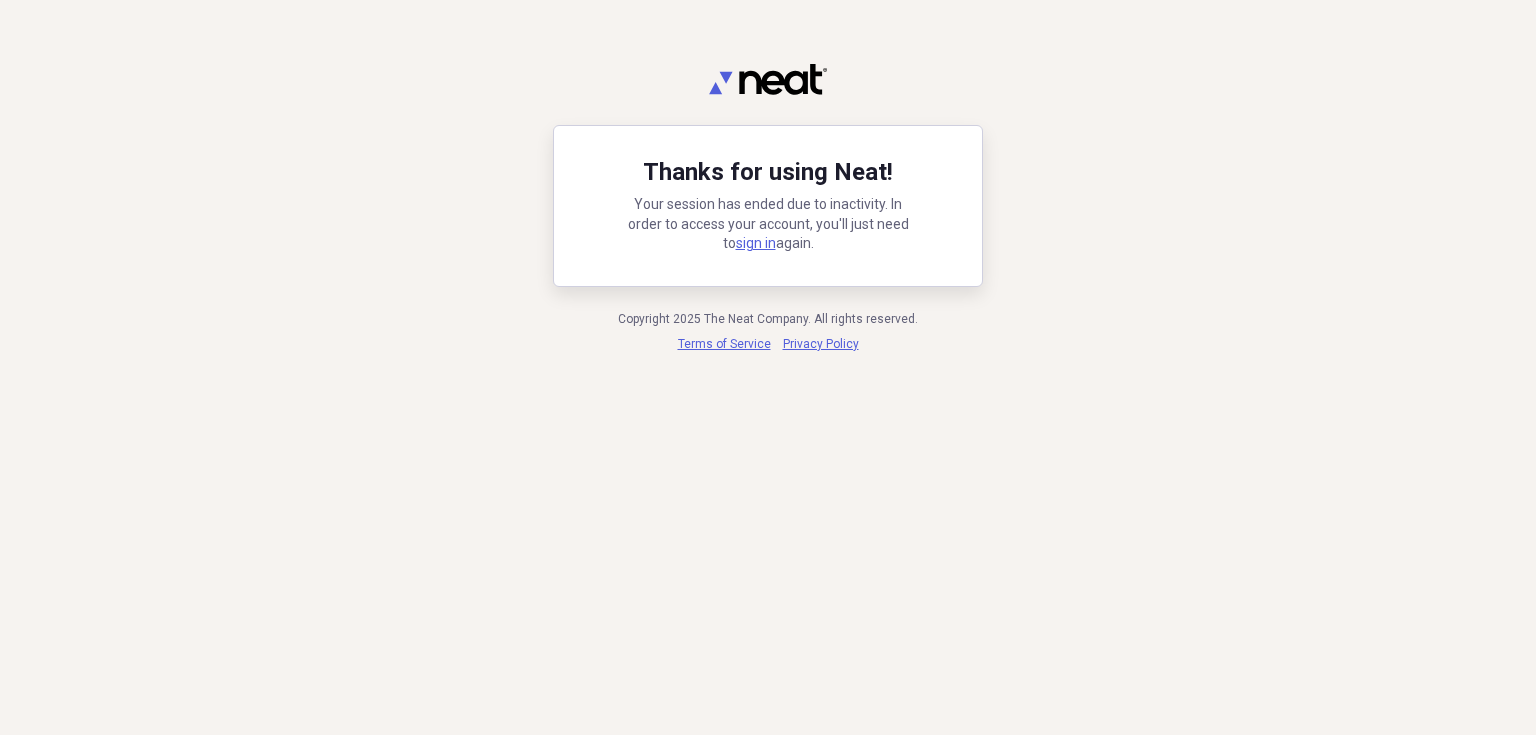 scroll, scrollTop: 0, scrollLeft: 0, axis: both 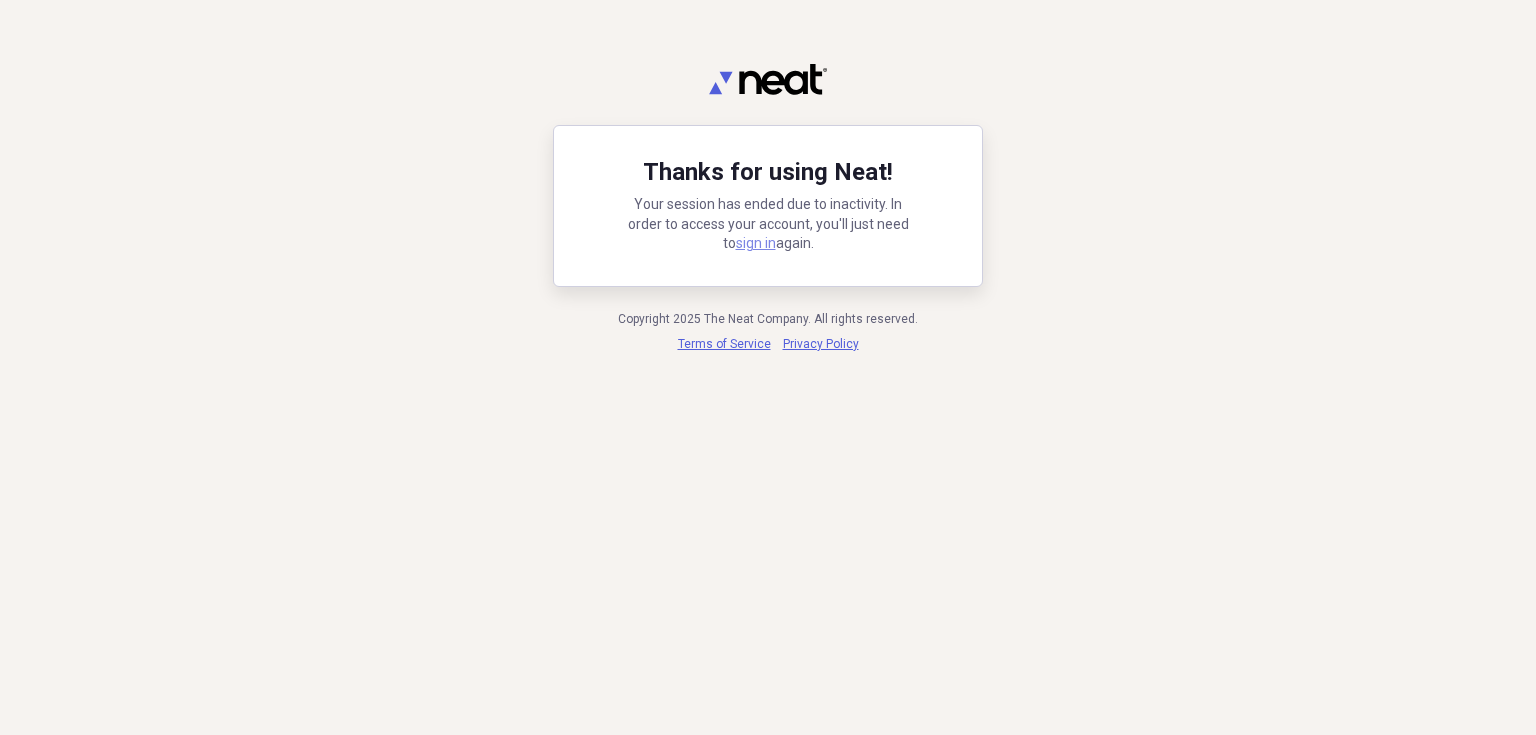 click on "sign in" at bounding box center (756, 243) 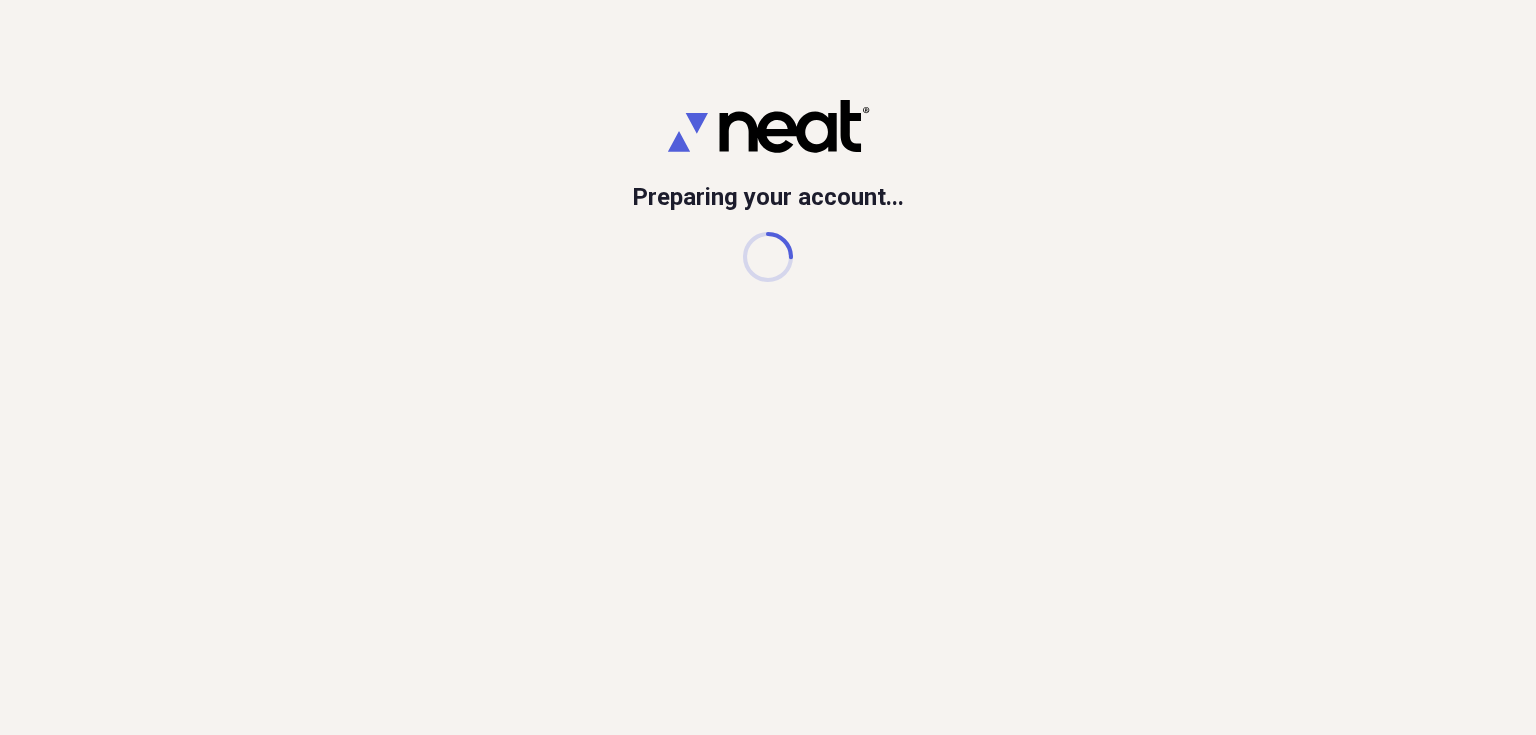 scroll, scrollTop: 0, scrollLeft: 0, axis: both 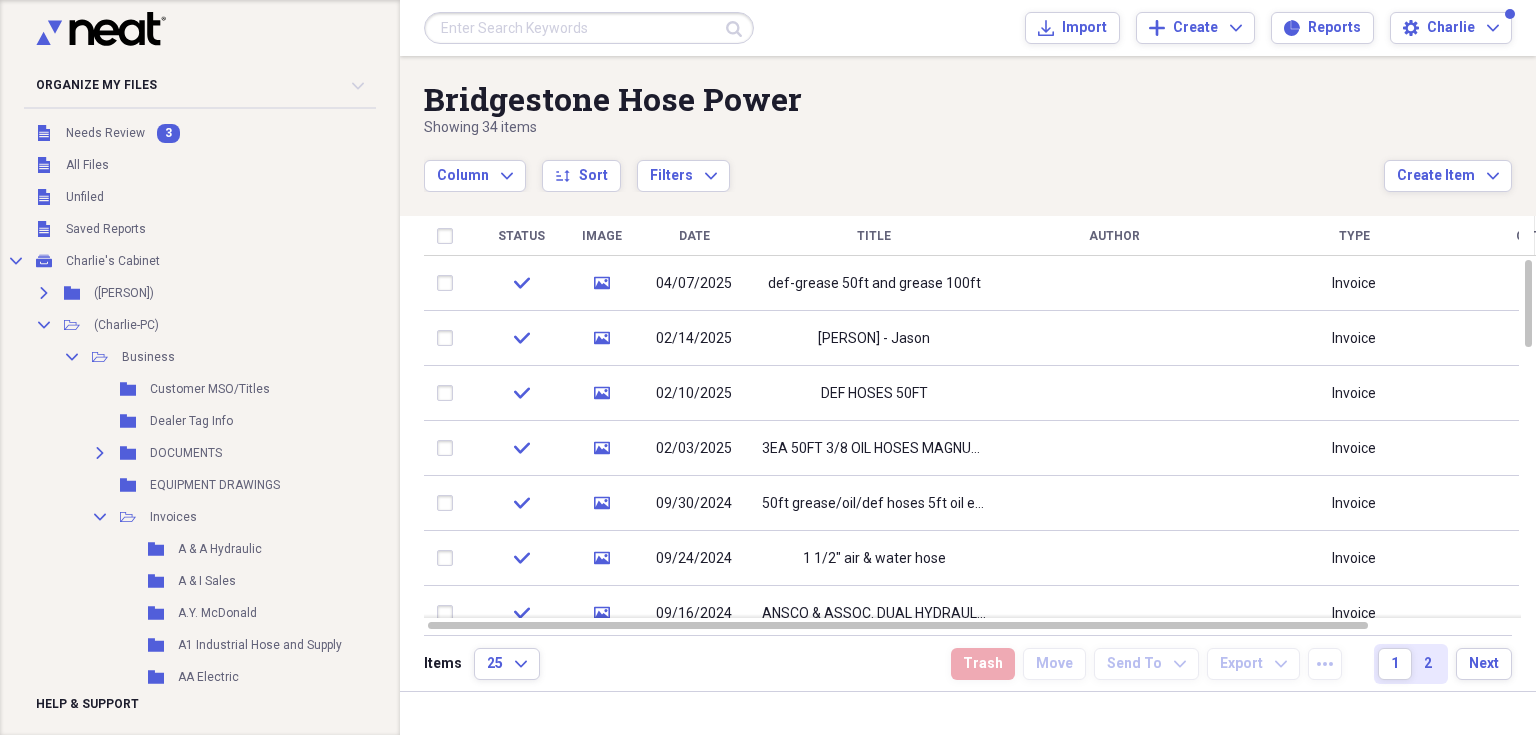 click on "Bridgestone Hose Power" at bounding box center (904, 99) 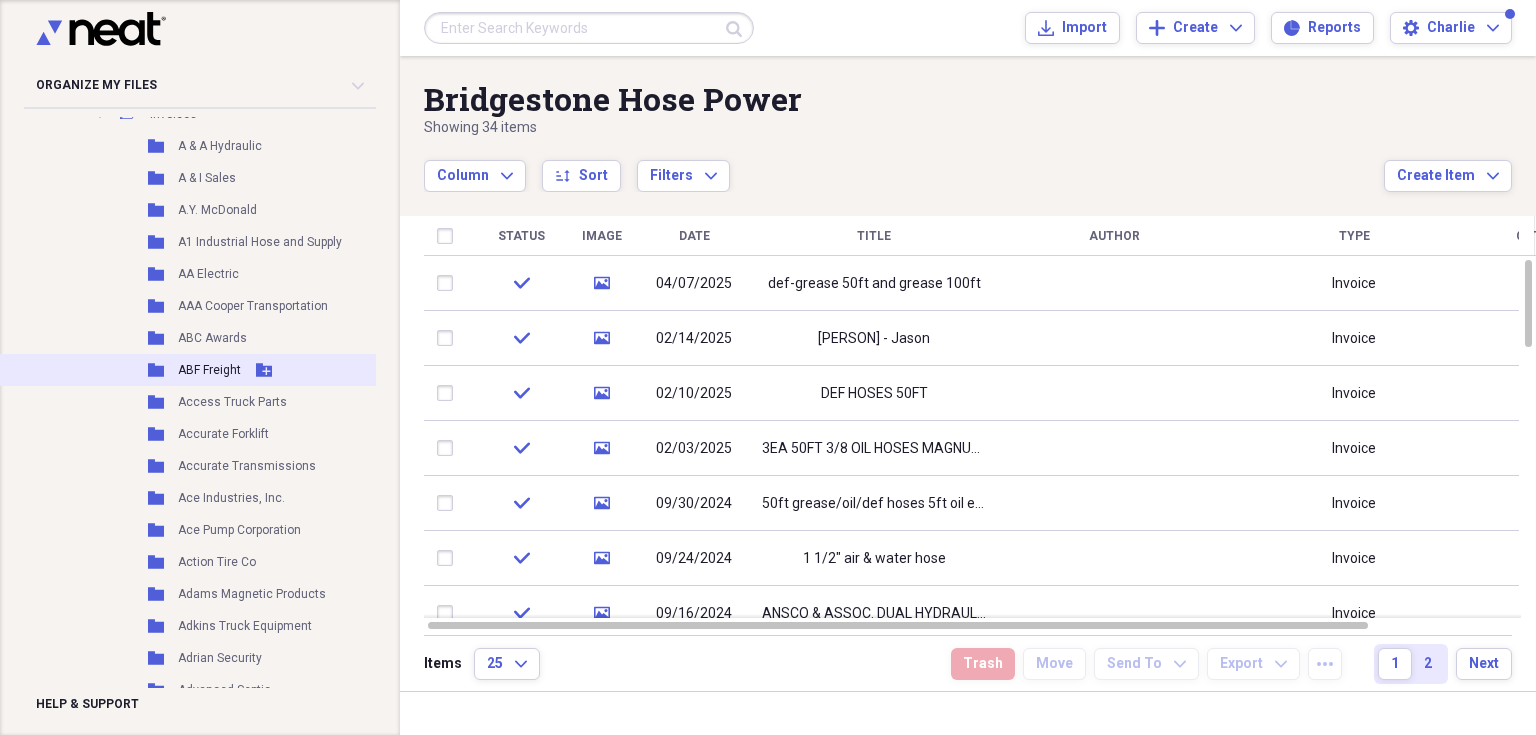 scroll, scrollTop: 560, scrollLeft: 0, axis: vertical 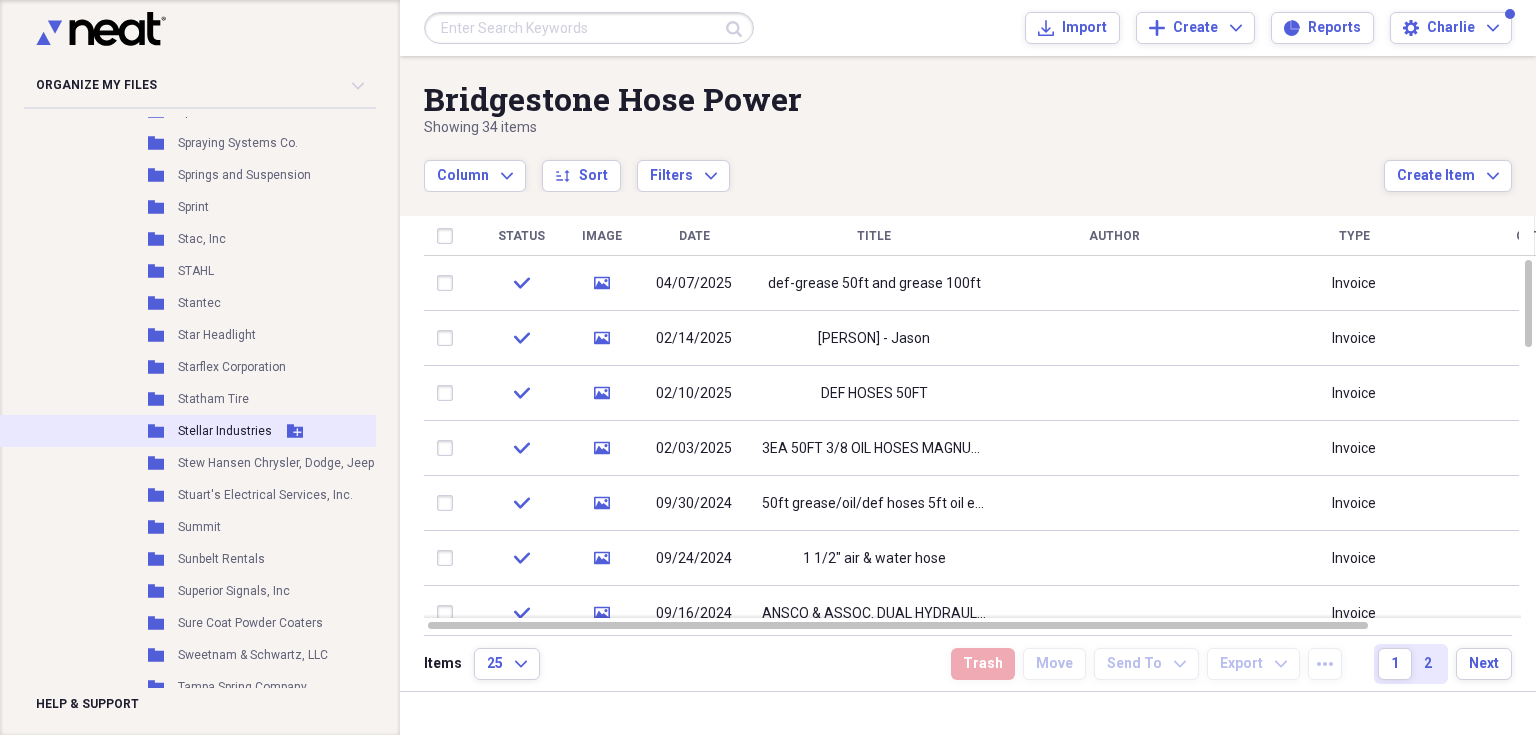 click 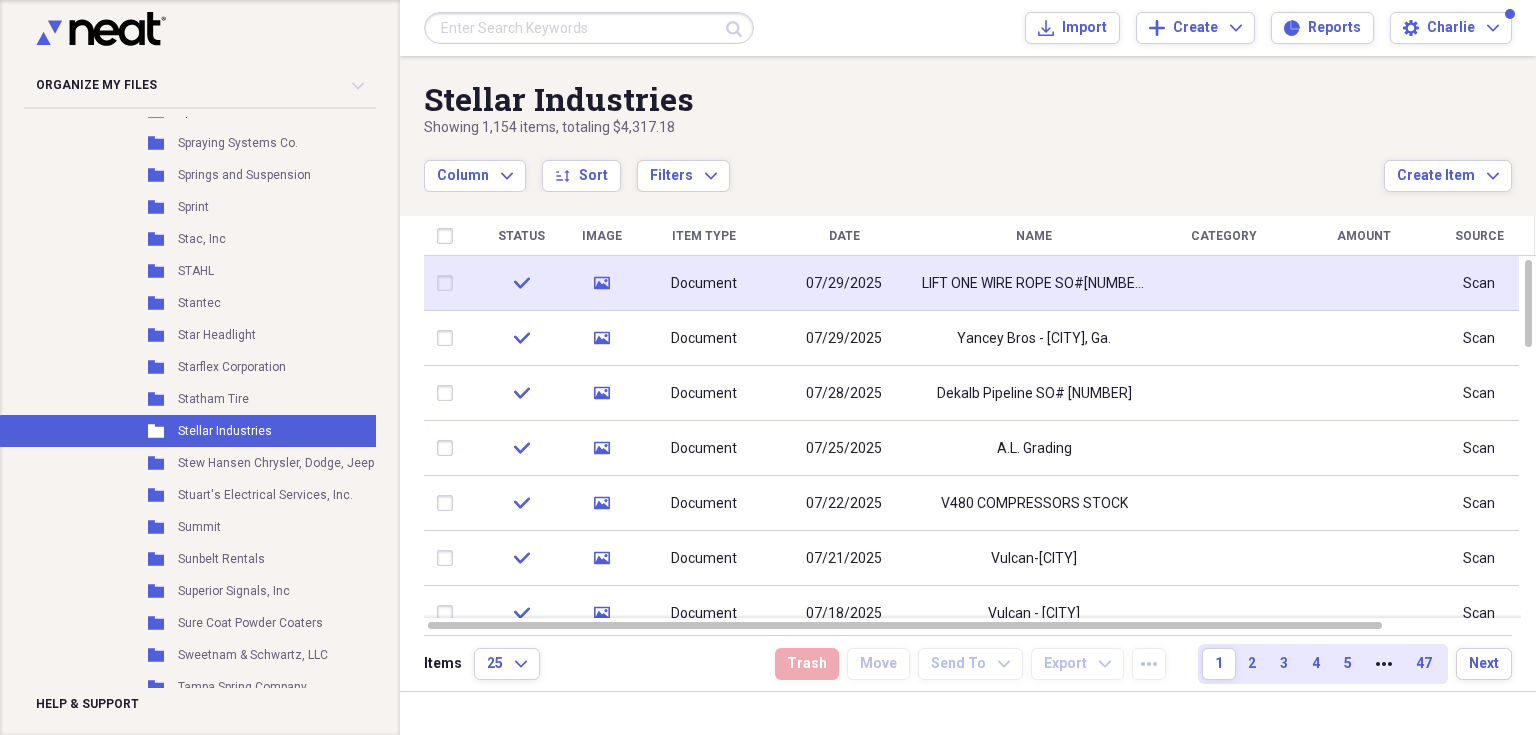 click on "07/29/2025" at bounding box center [844, 283] 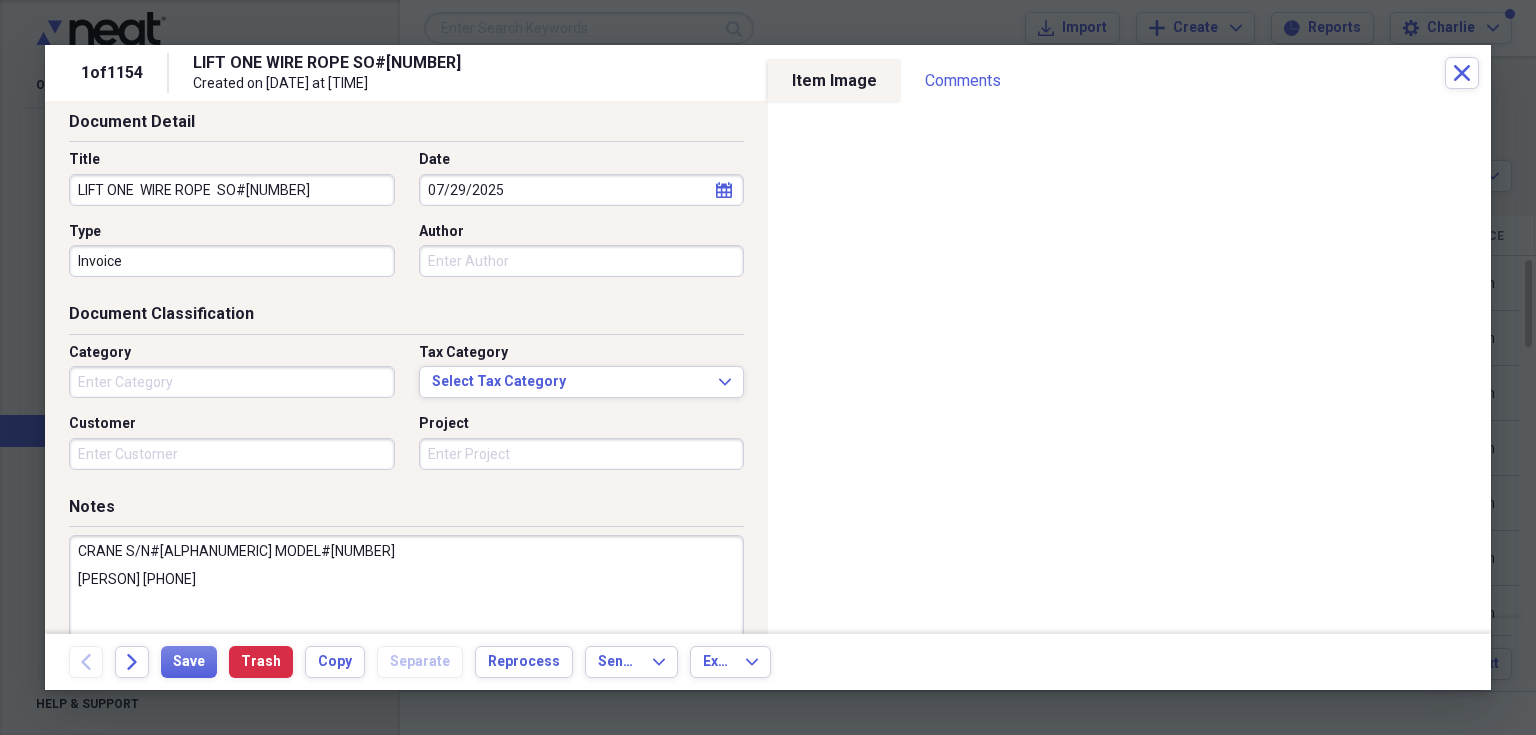 scroll, scrollTop: 200, scrollLeft: 0, axis: vertical 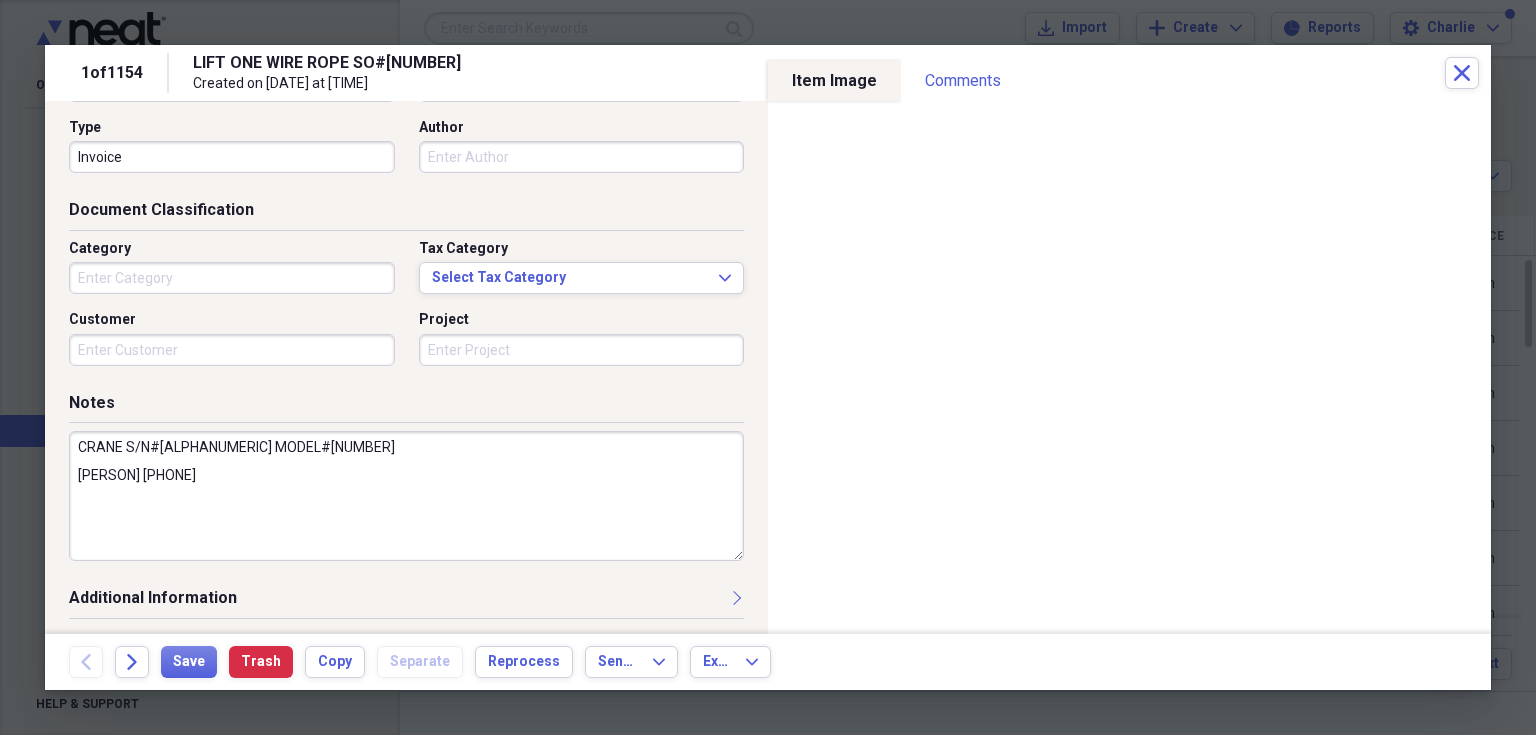 click on "Title LIFT ONE WIRE ROPE SO#[NUMBER] Date [DATE] calendar Calendar Type Invoice Author" at bounding box center (406, 117) 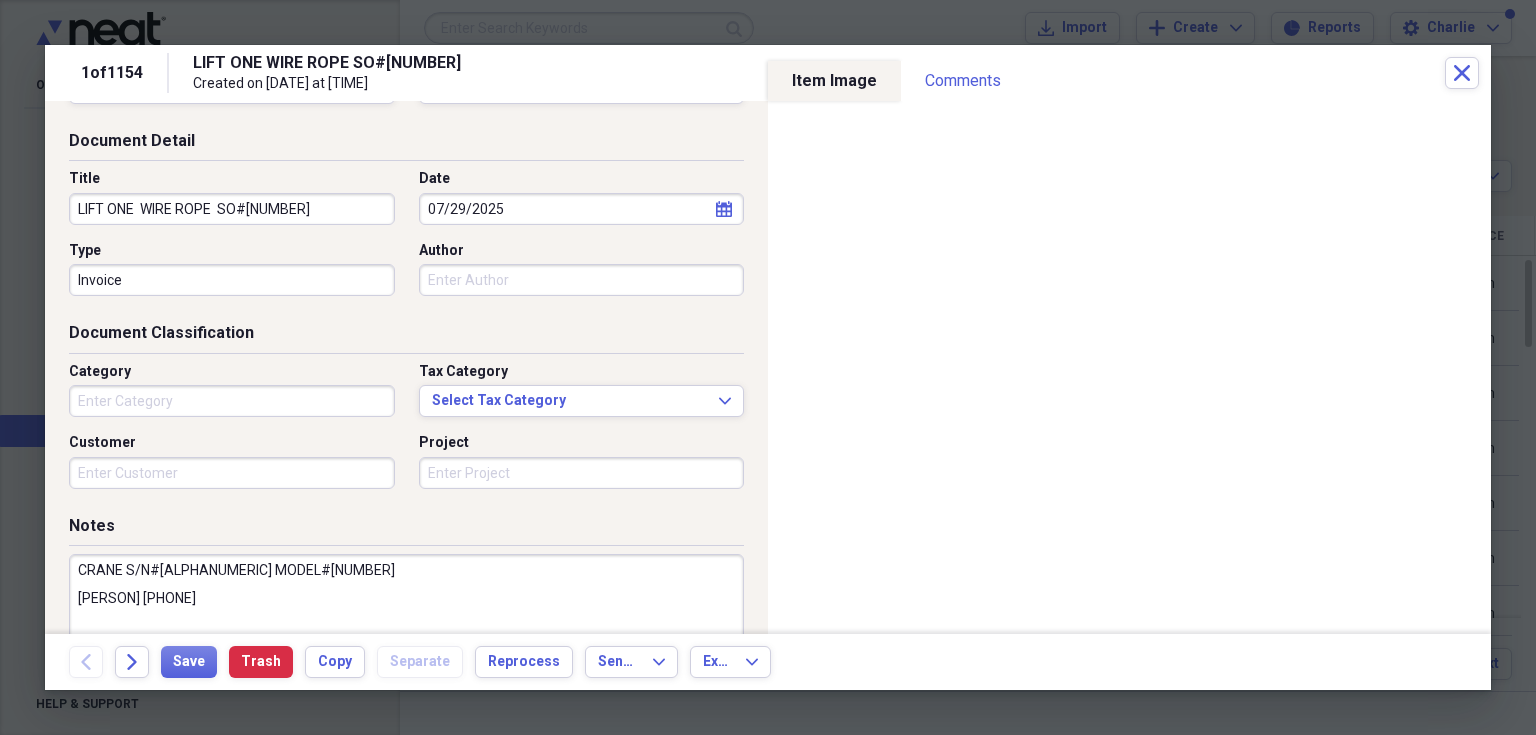scroll, scrollTop: 0, scrollLeft: 0, axis: both 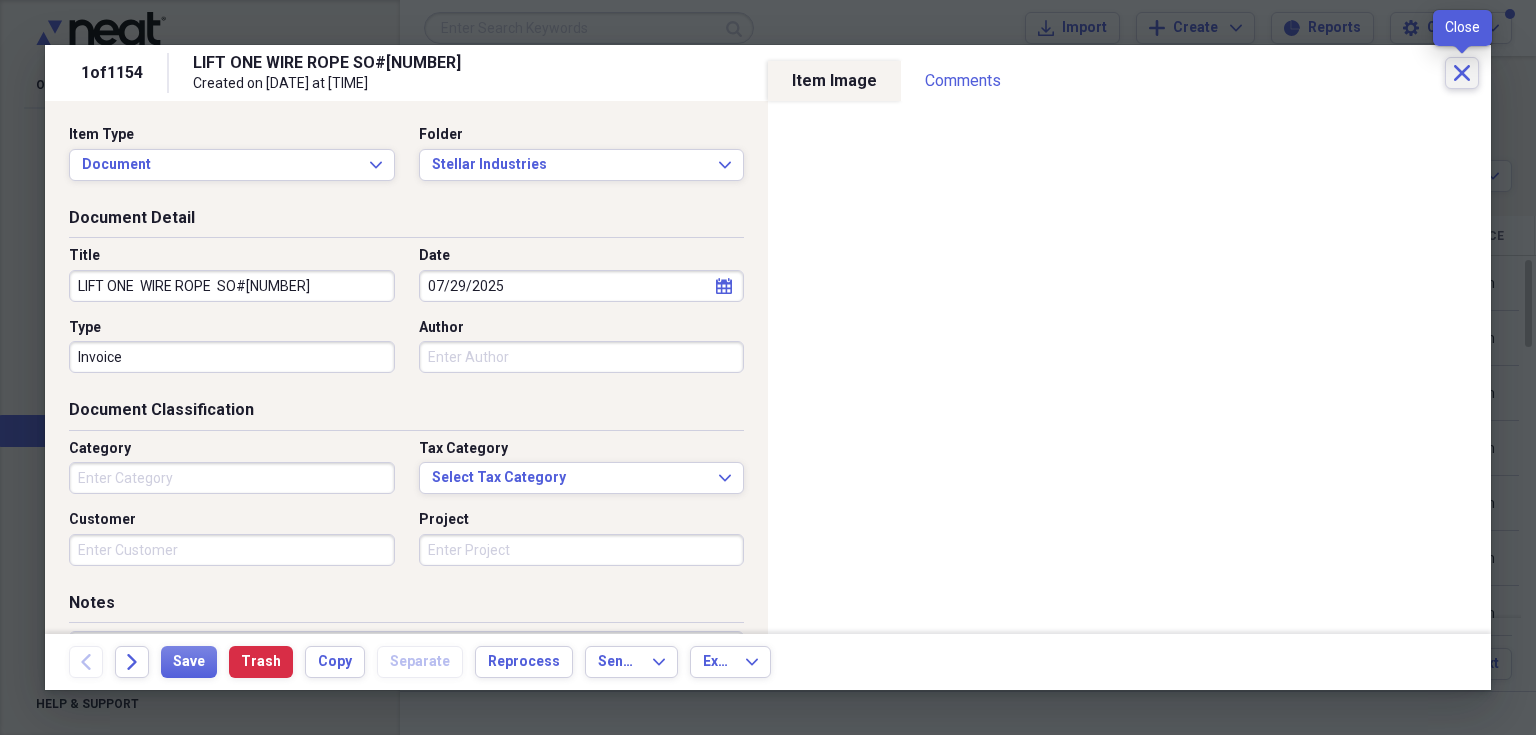 click 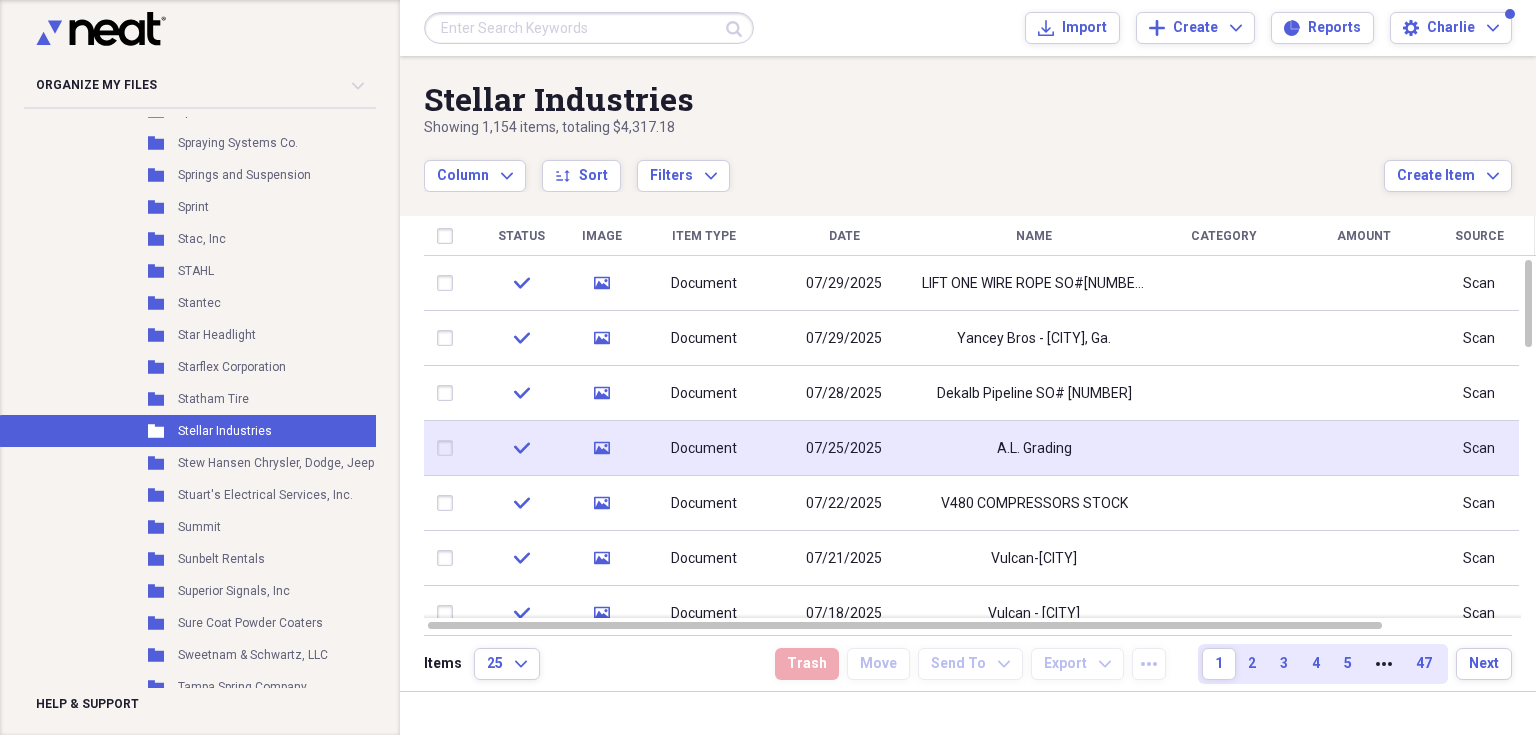 click on "A.L. Grading" at bounding box center [1034, 449] 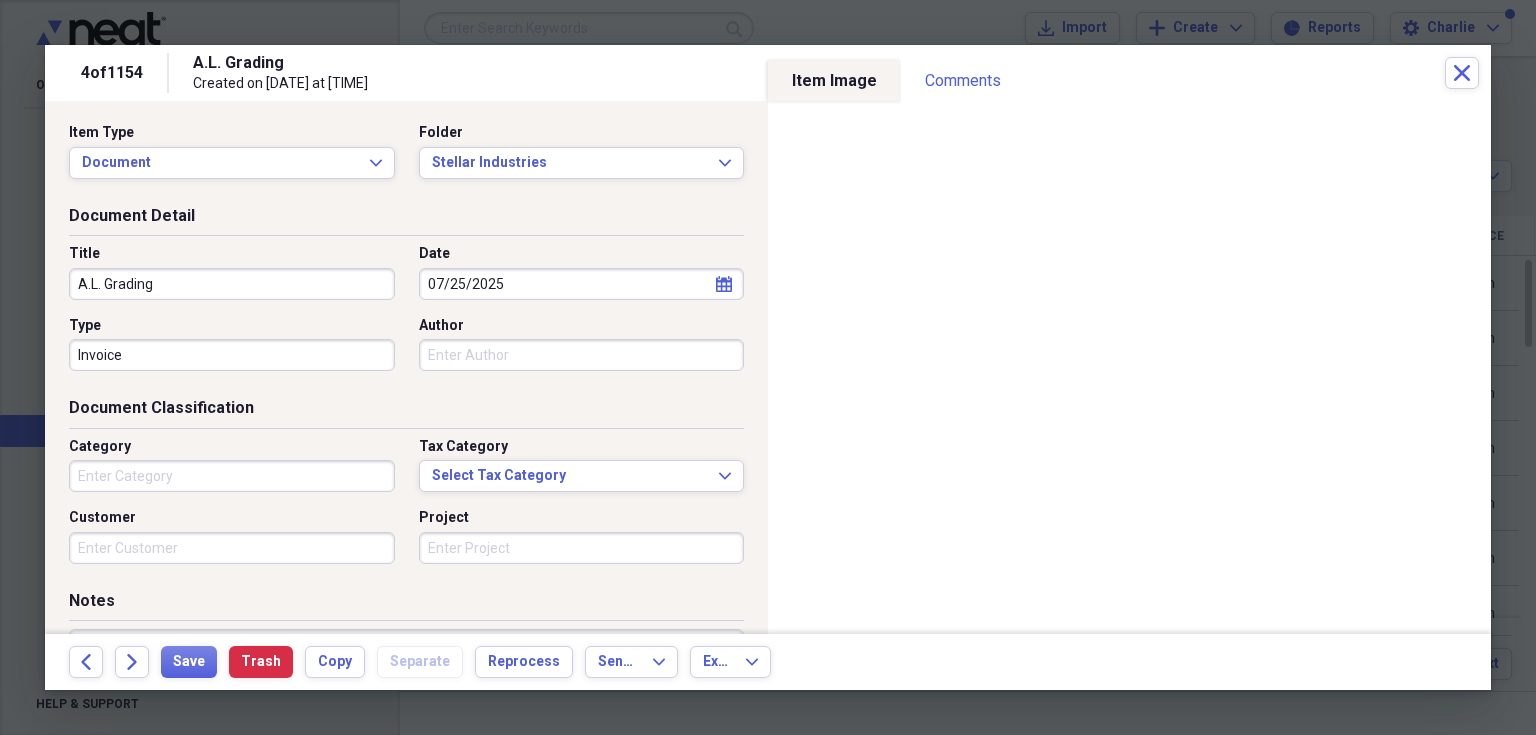 scroll, scrollTop: 0, scrollLeft: 0, axis: both 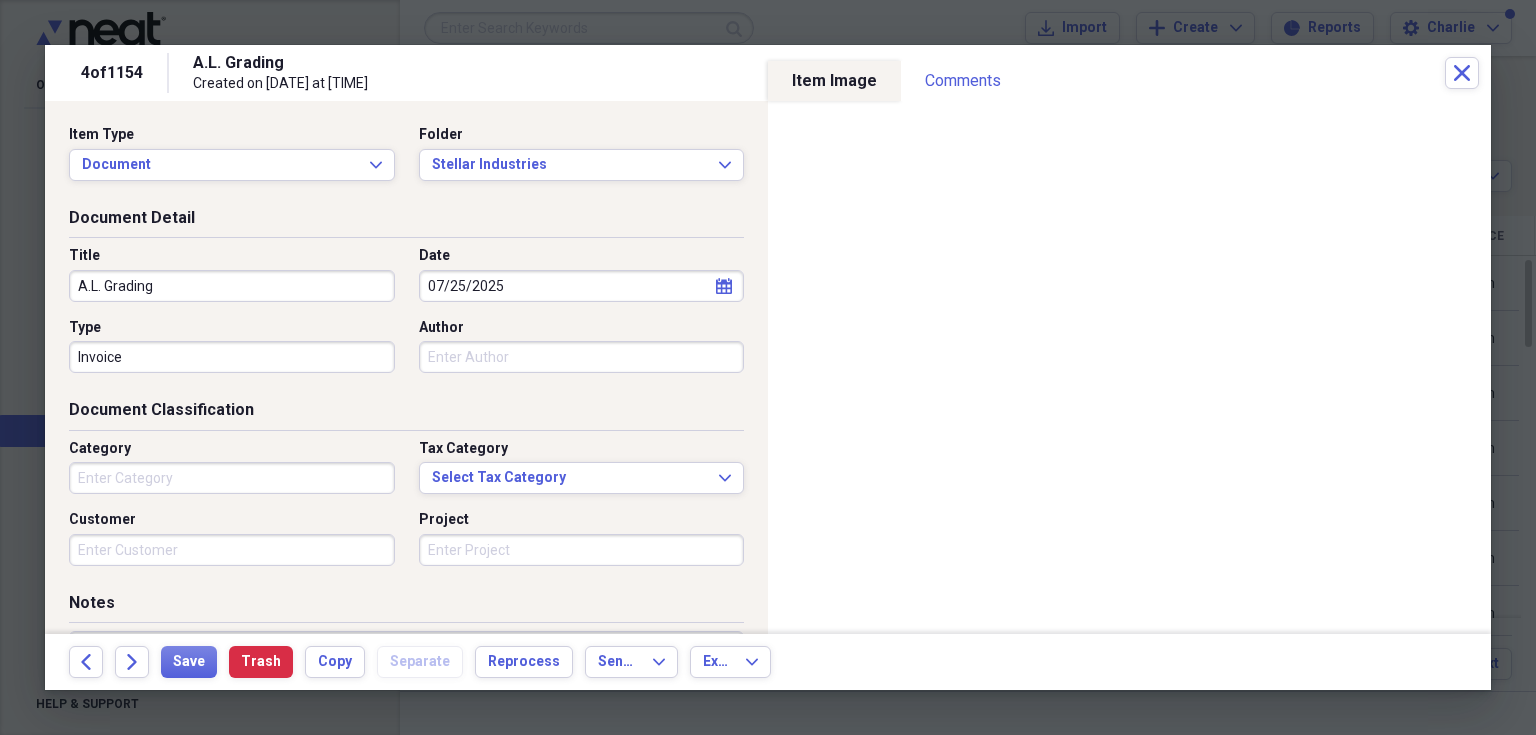 click on "A.L. Grading" at bounding box center [232, 286] 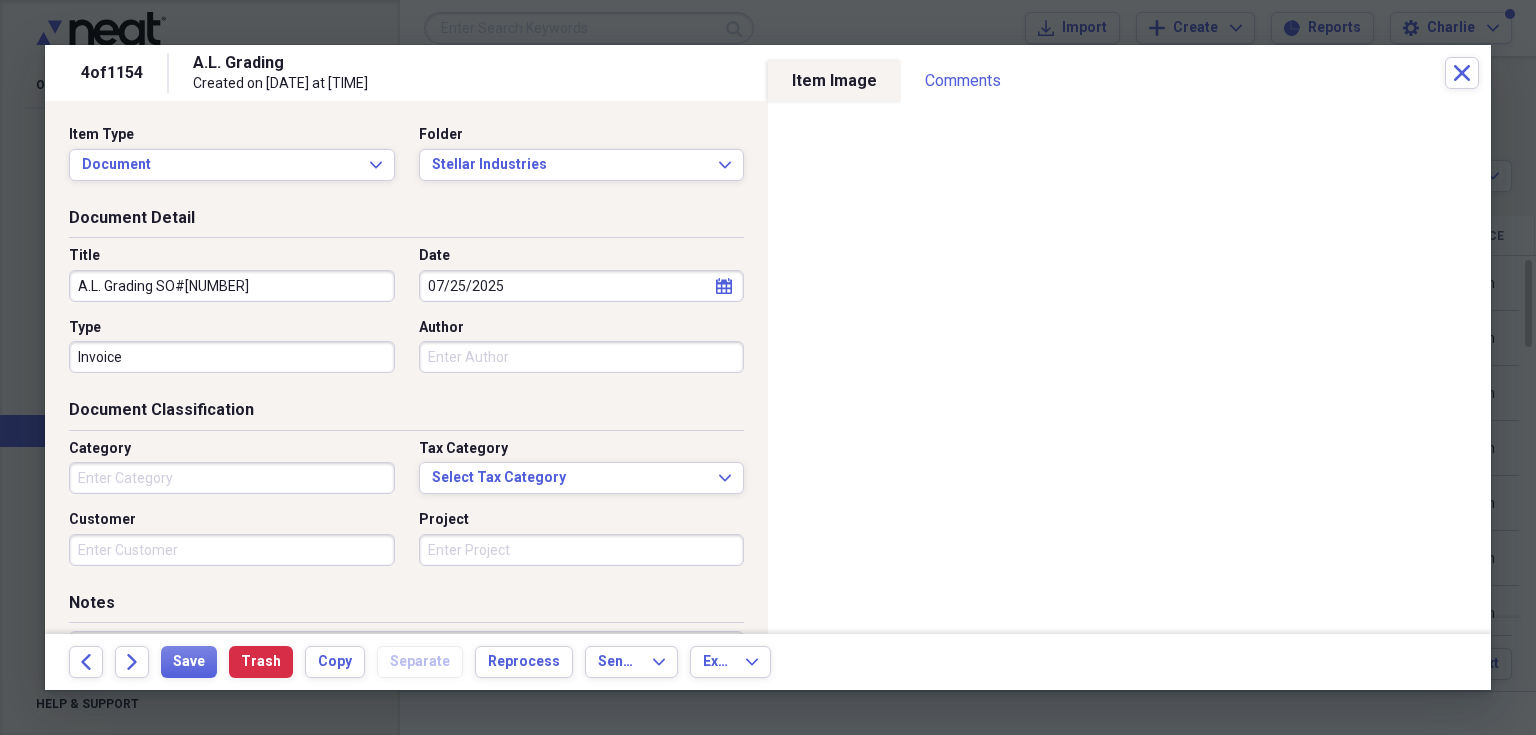 click on "A.L. Grading SO#[NUMBER]" at bounding box center [232, 286] 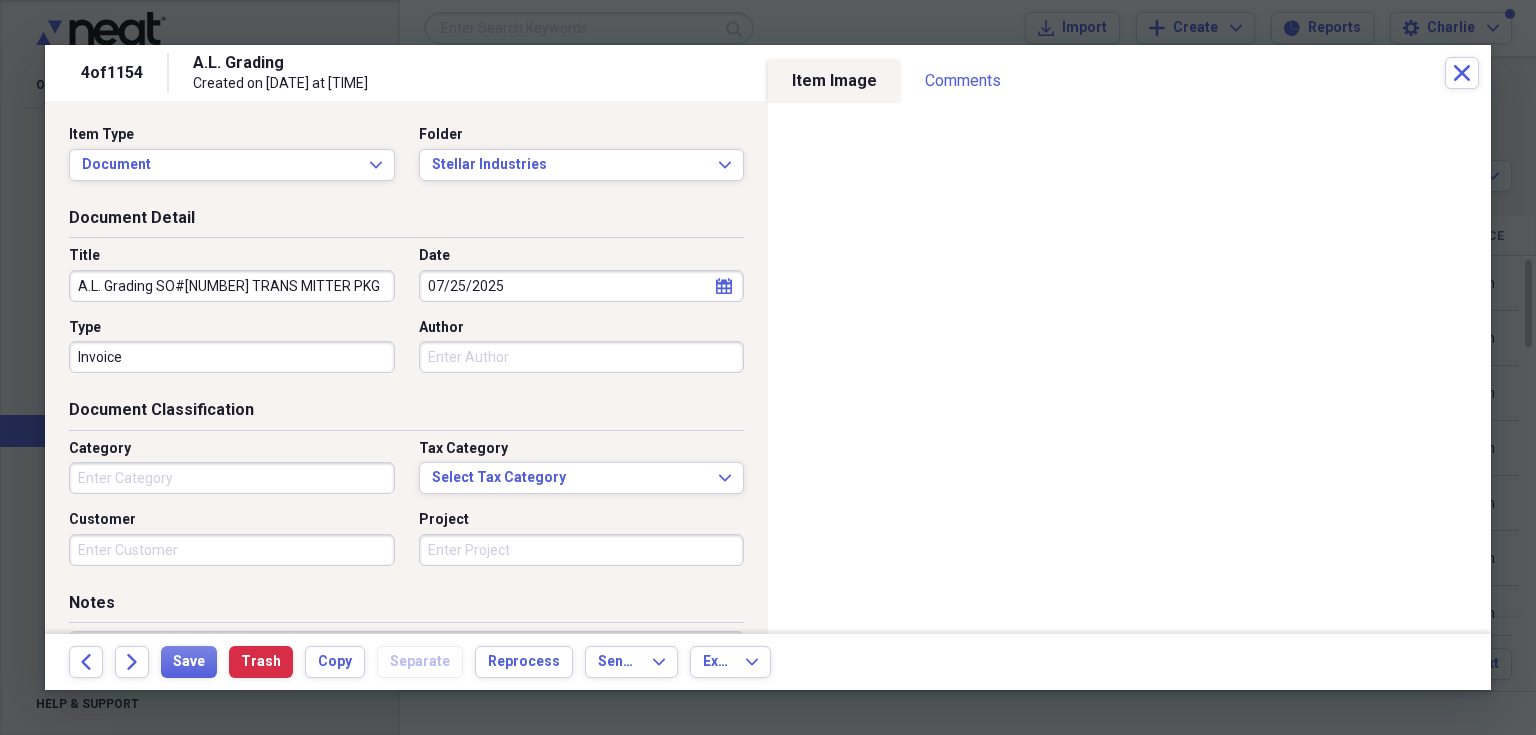 click on "A.L. Grading SO#[NUMBER] TRANS MITTER PKG" at bounding box center (232, 286) 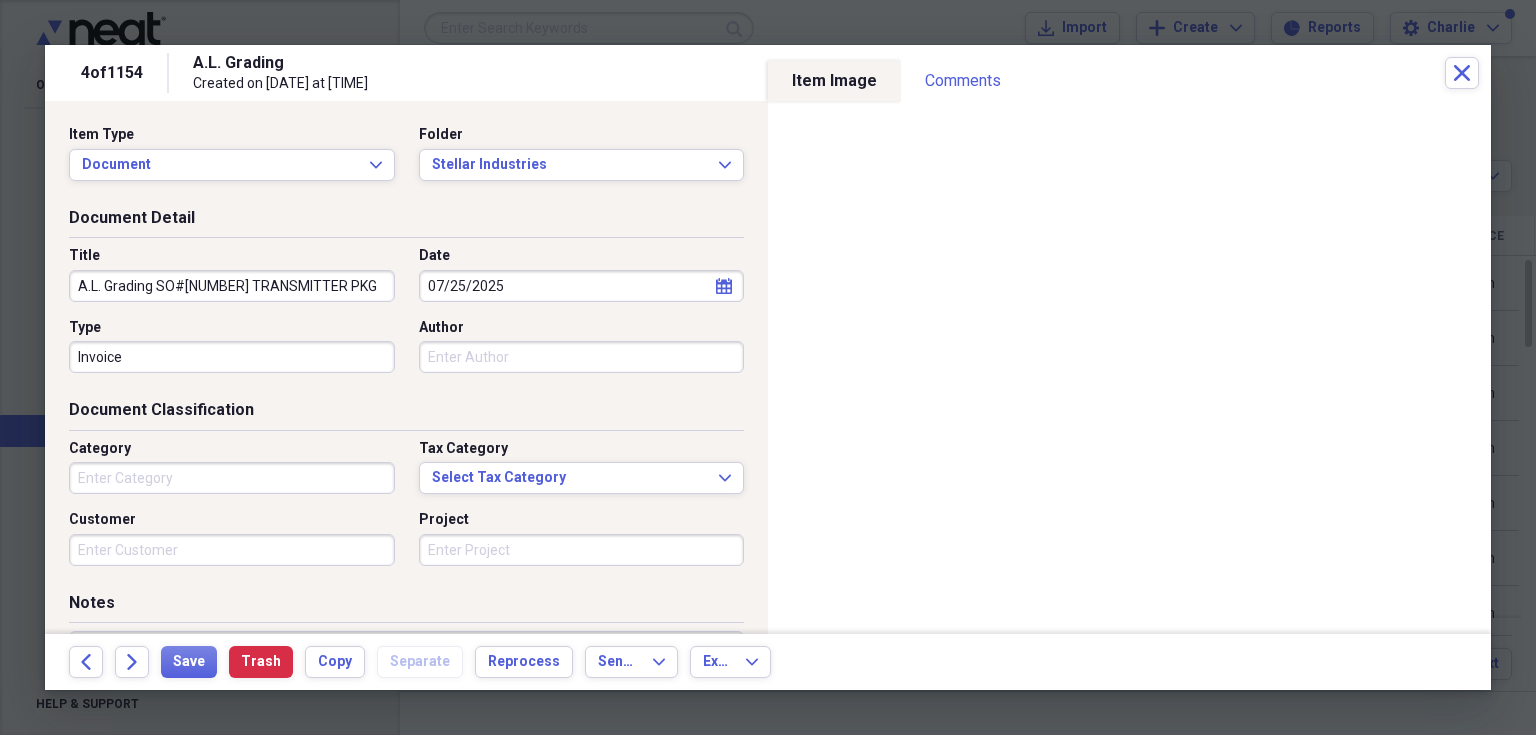 click on "A.L. Grading SO#[NUMBER] TRANSMITTER PKG" at bounding box center (232, 286) 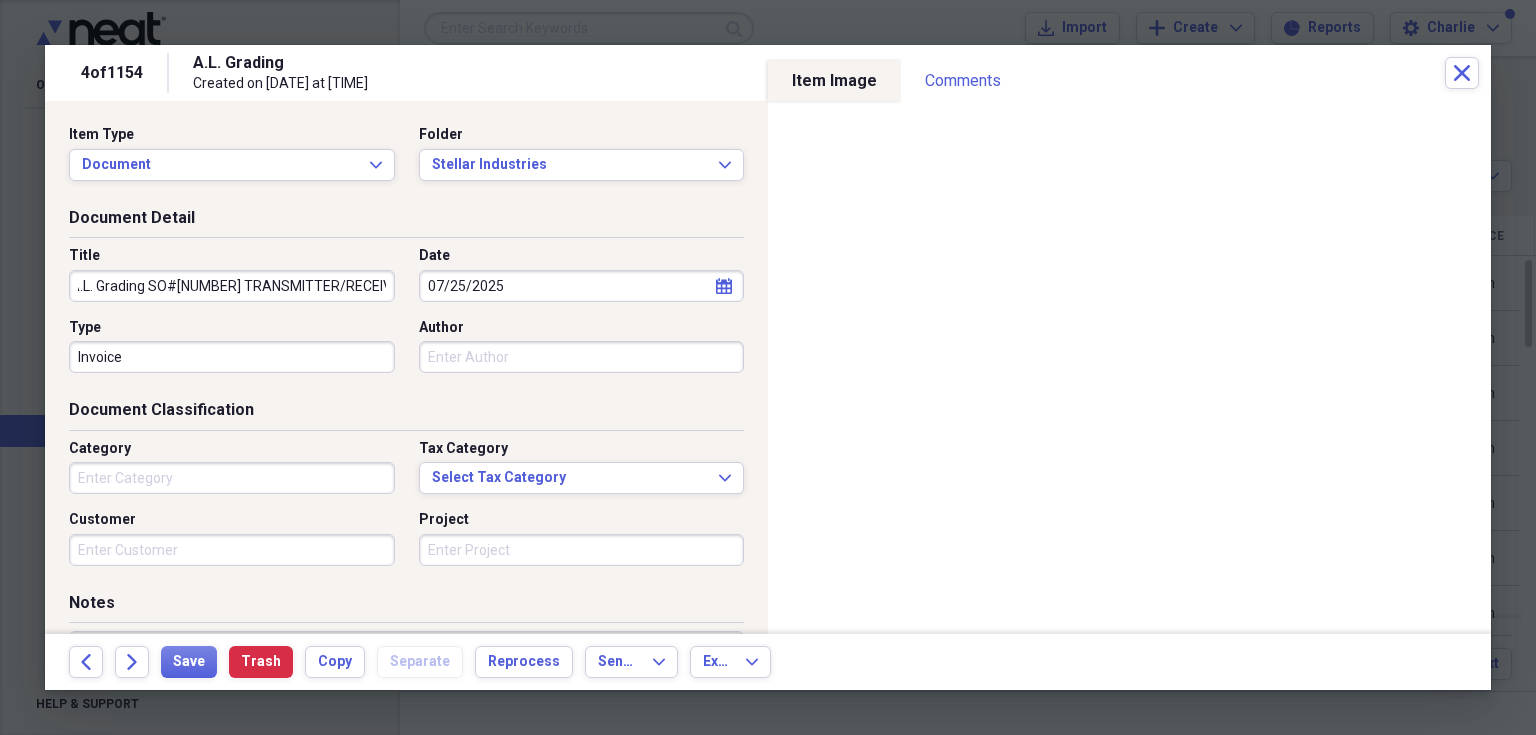 scroll, scrollTop: 0, scrollLeft: 17, axis: horizontal 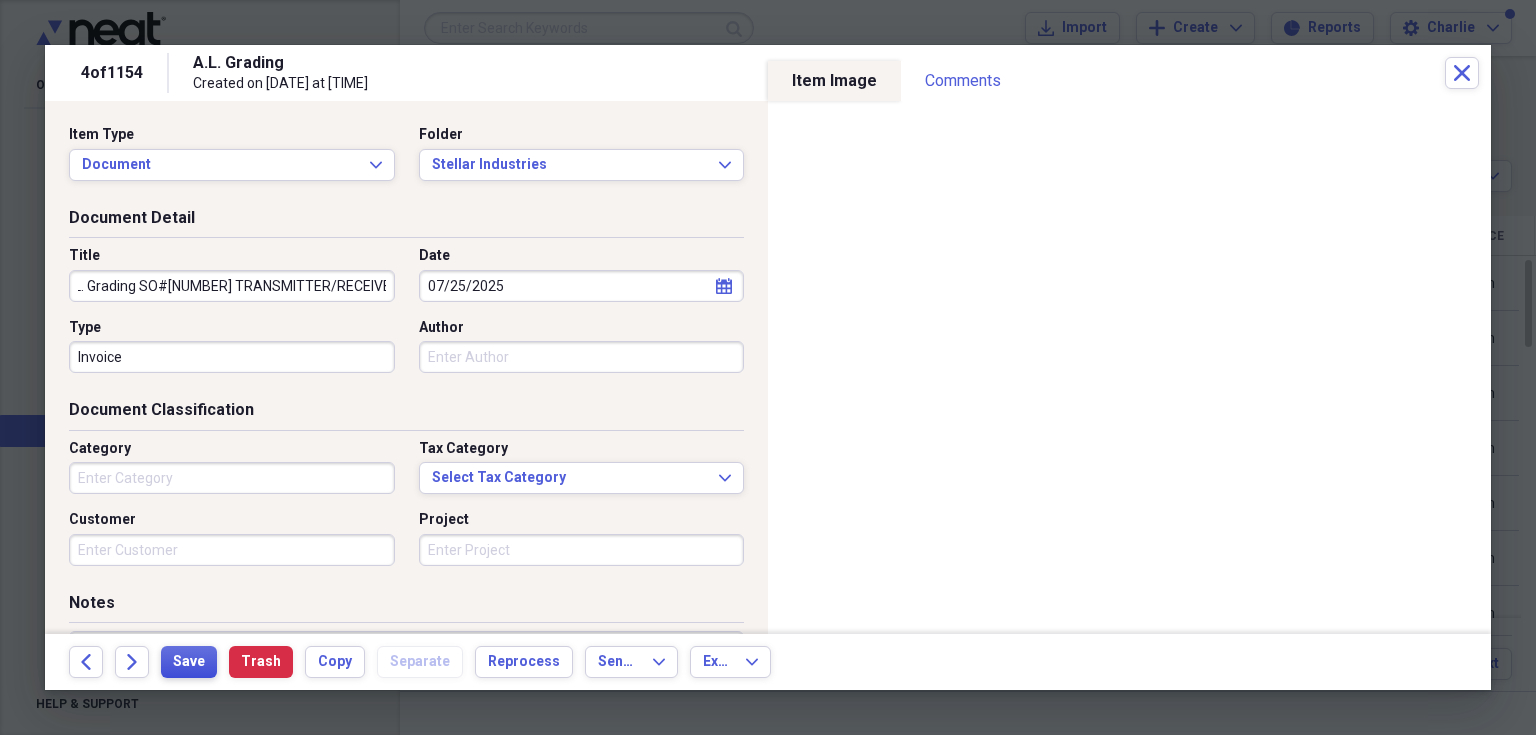 type on "A.L. Grading SO#[NUMBER] TRANSMITTER/RECEIVER PKG" 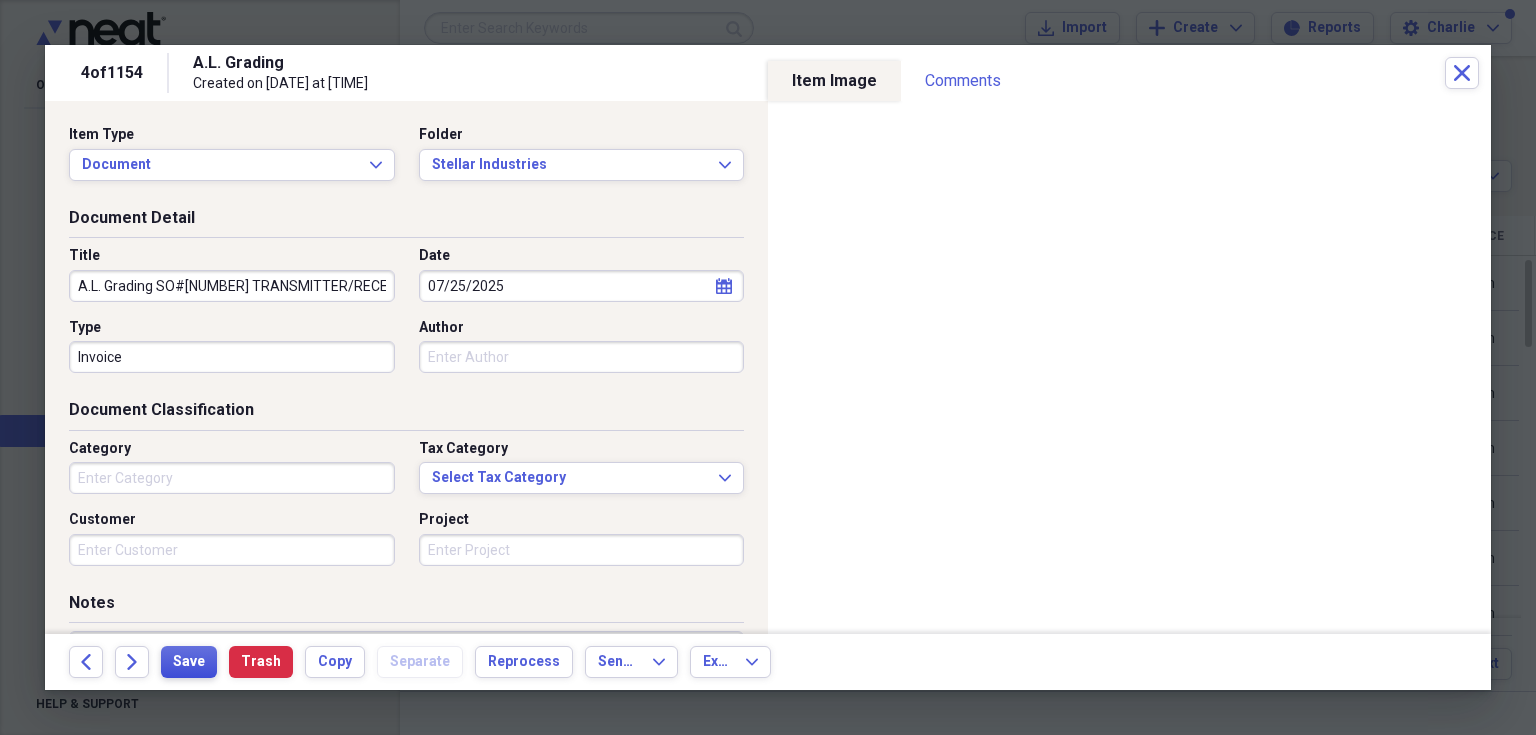 click on "Save" at bounding box center (189, 662) 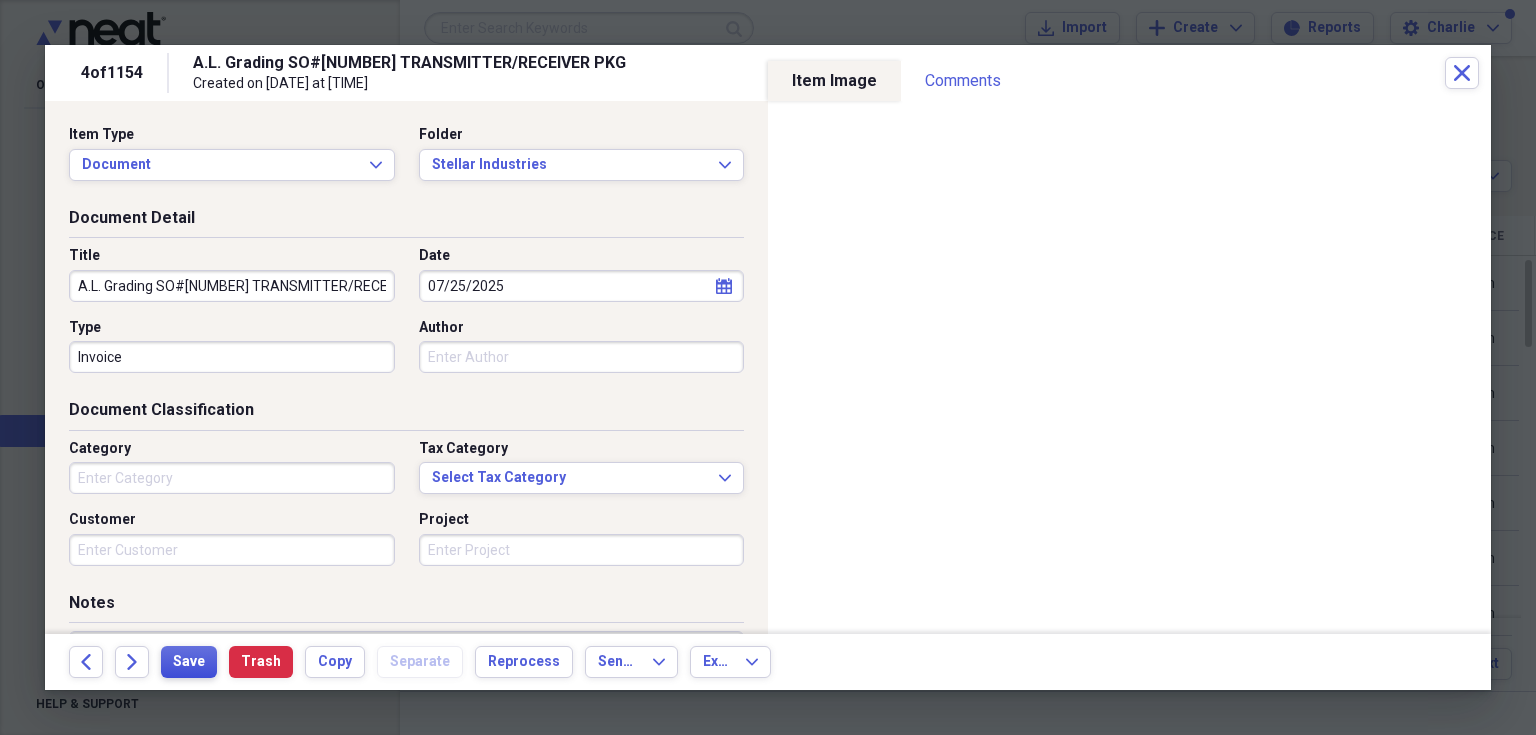 type 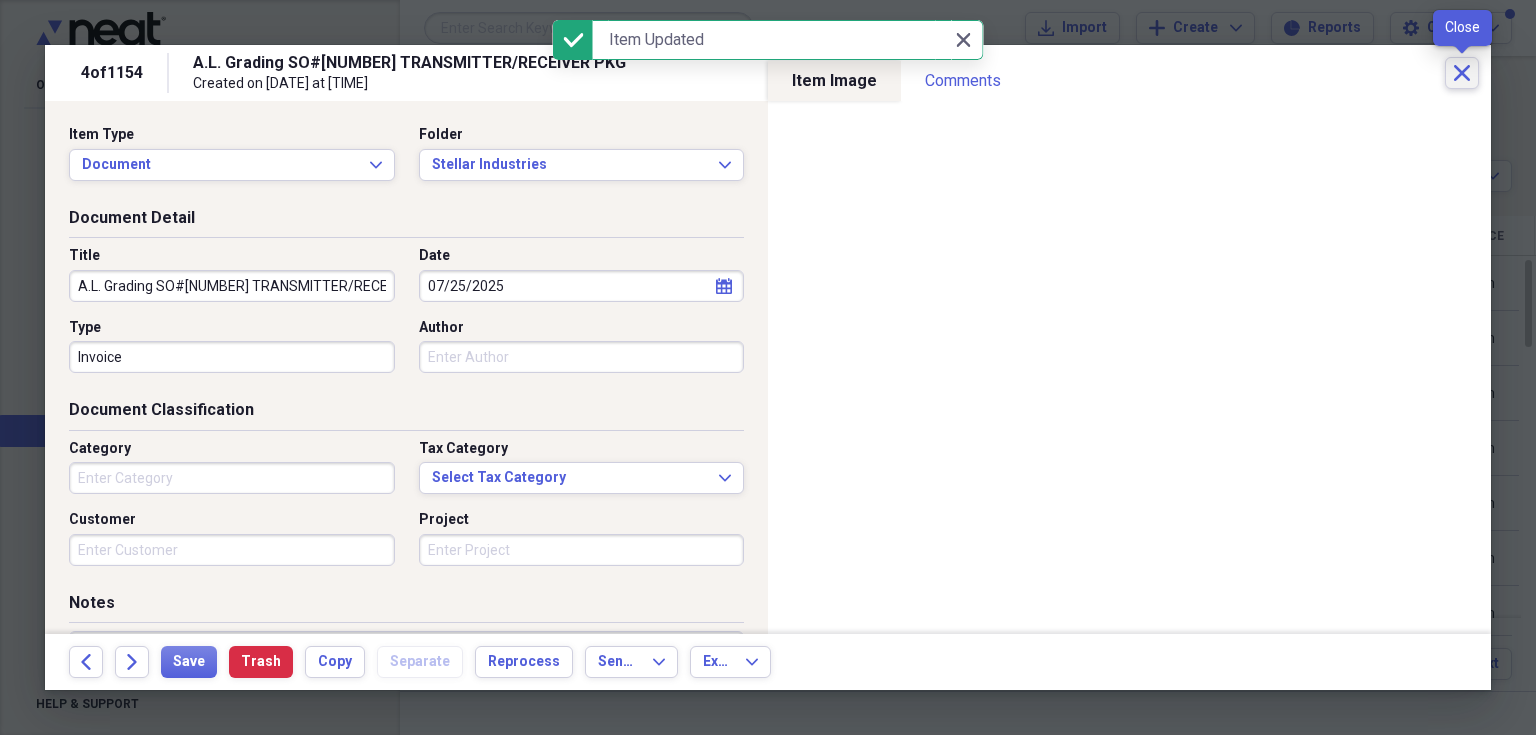 click 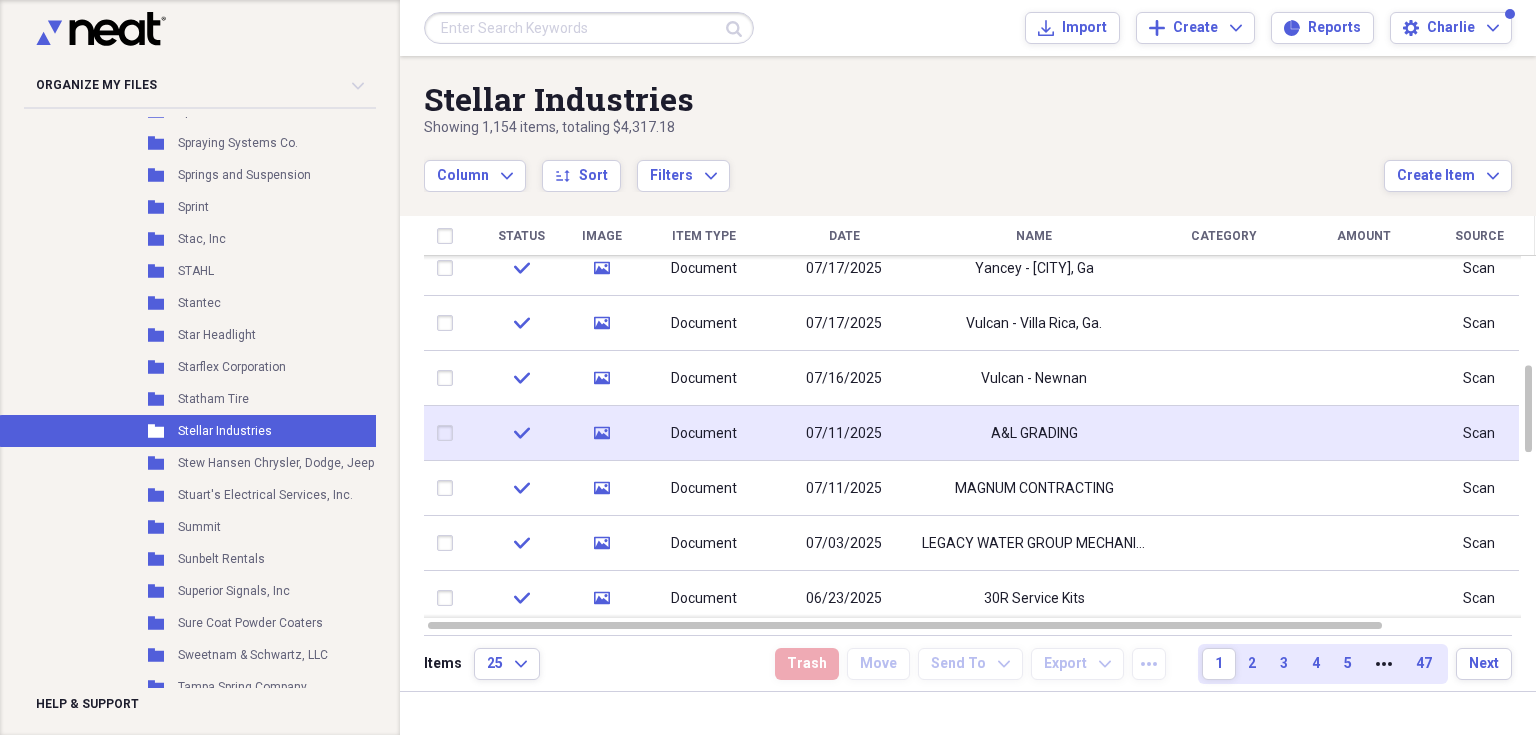 click on "A&L GRADING" at bounding box center [1034, 434] 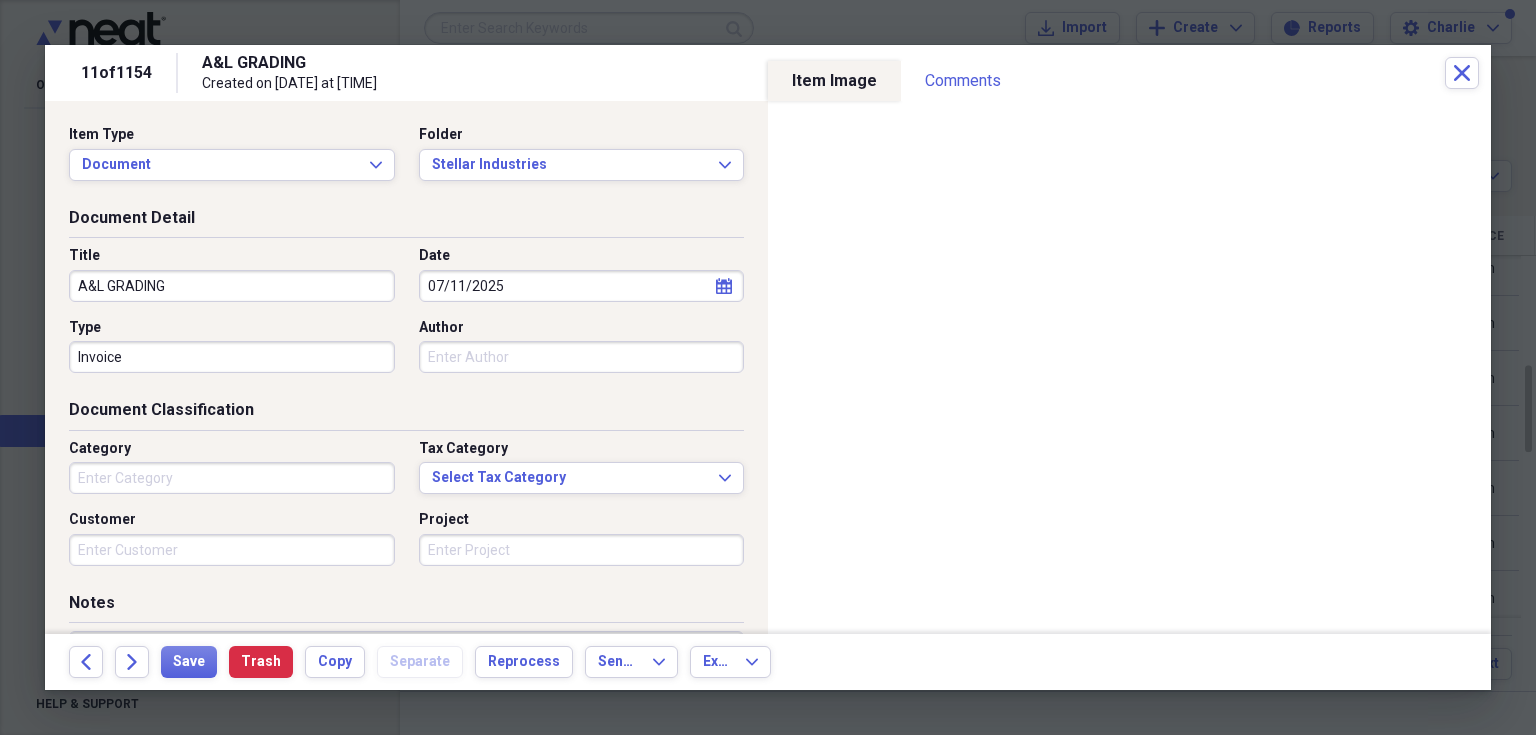click on "A&L GRADING" at bounding box center (232, 286) 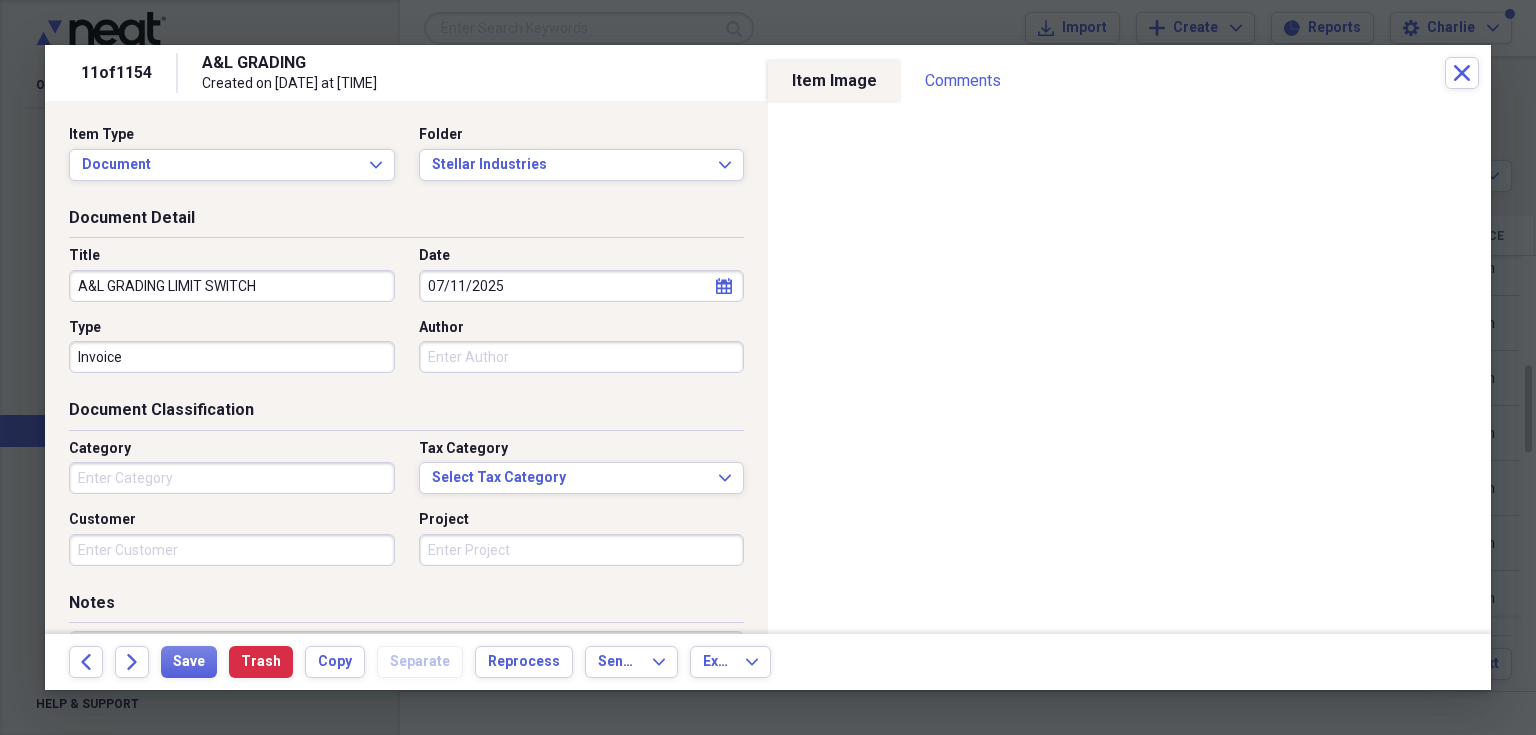 click on "A&L GRADING LIMIT SWITCH" at bounding box center [232, 286] 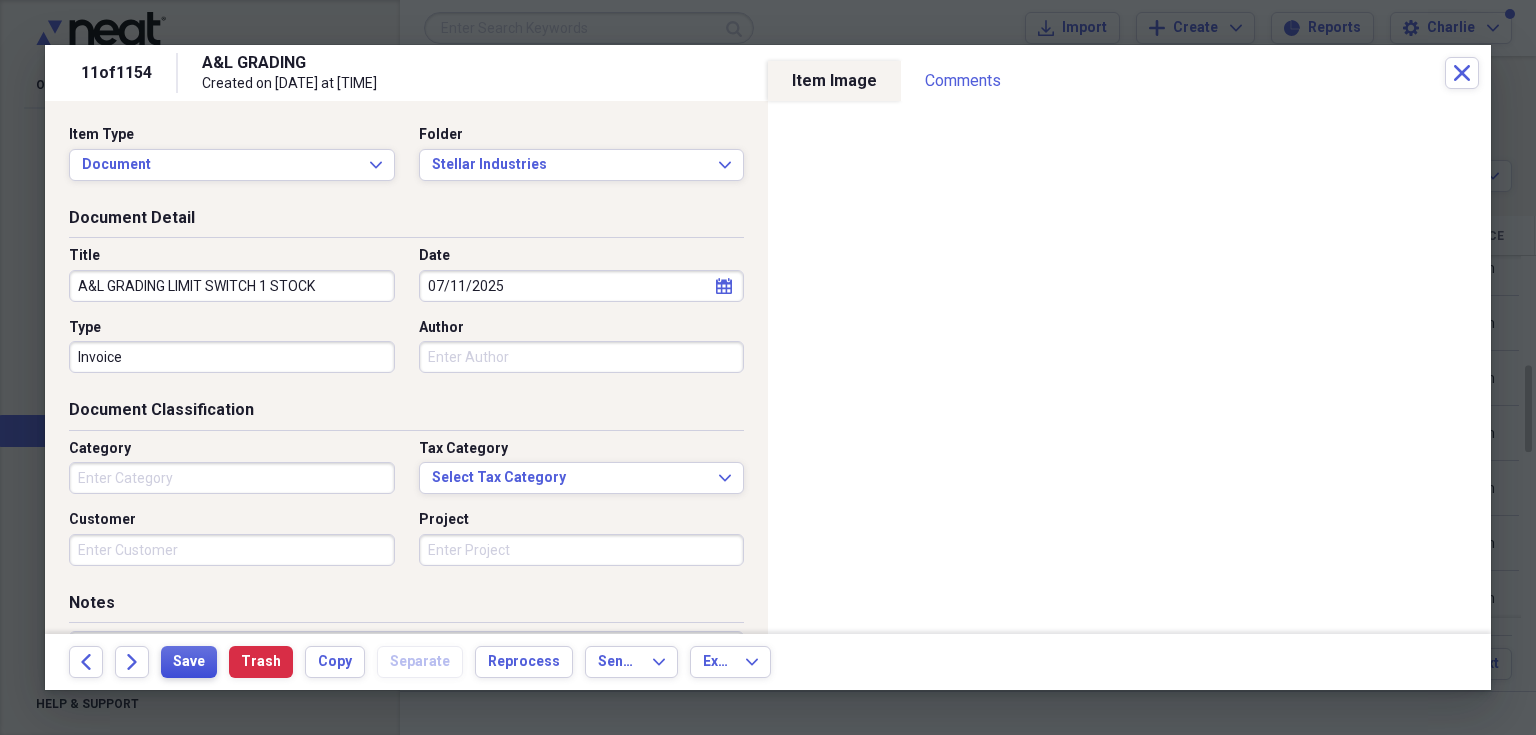 type on "A&L GRADING LIMIT SWITCH 1 STOCK" 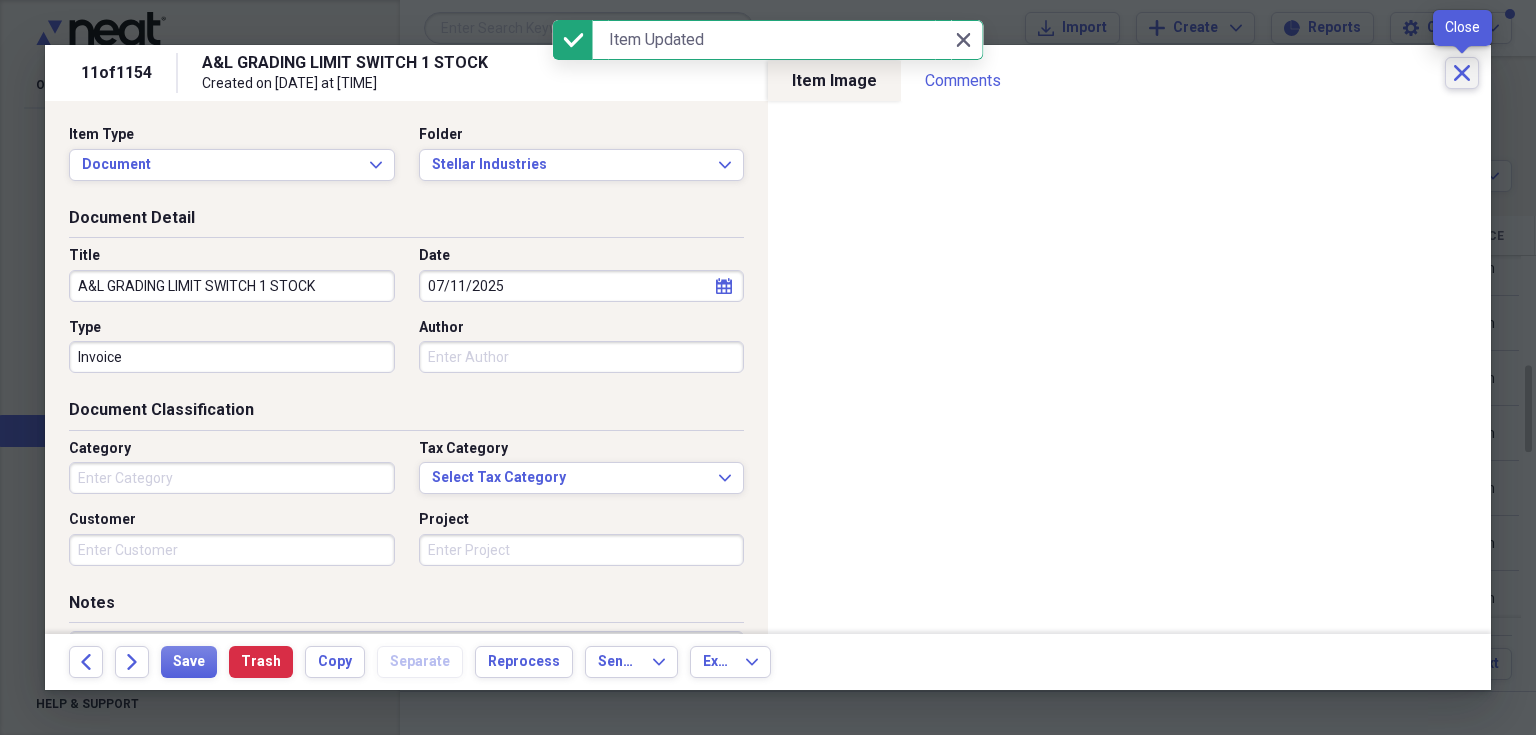 click on "Close" 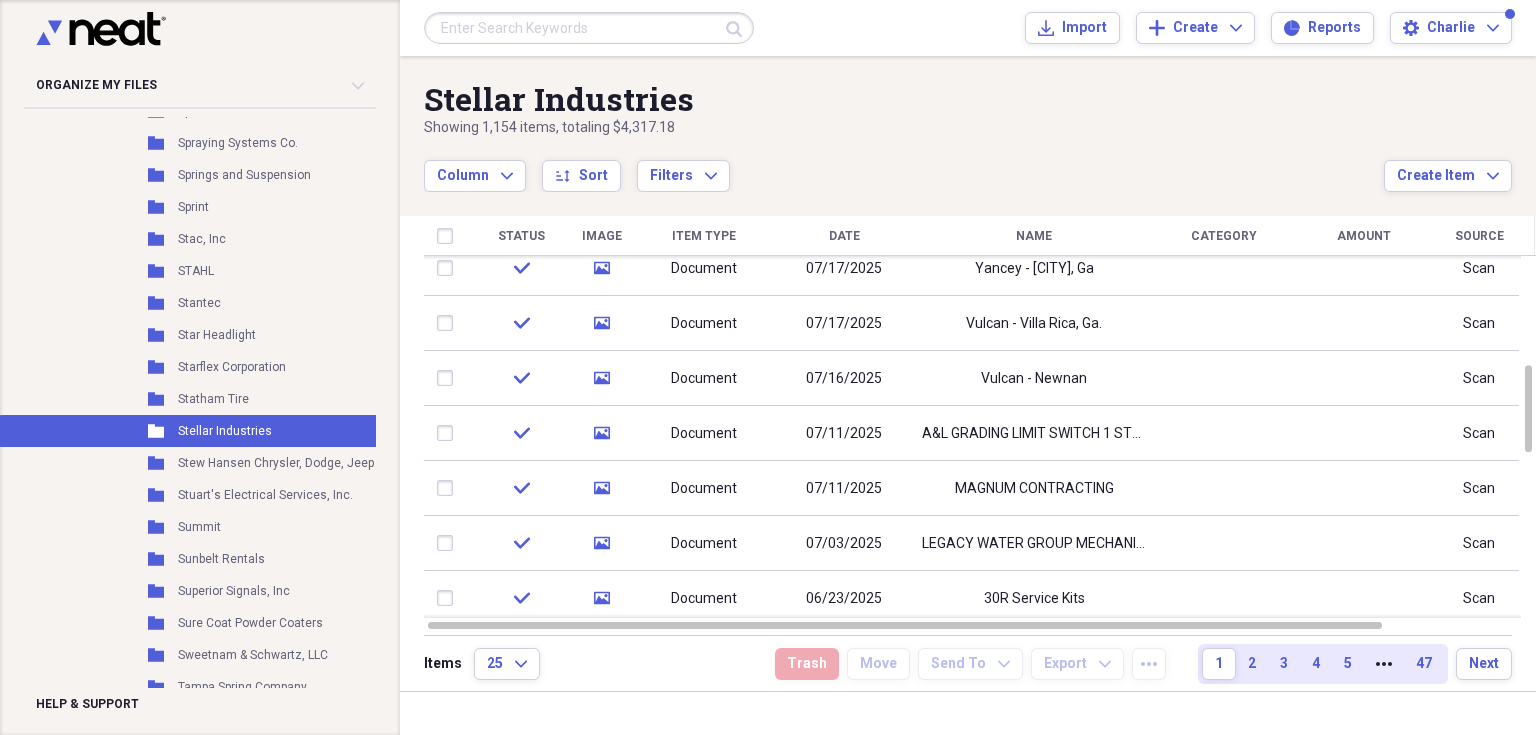 click on "Stellar Industries" at bounding box center [904, 99] 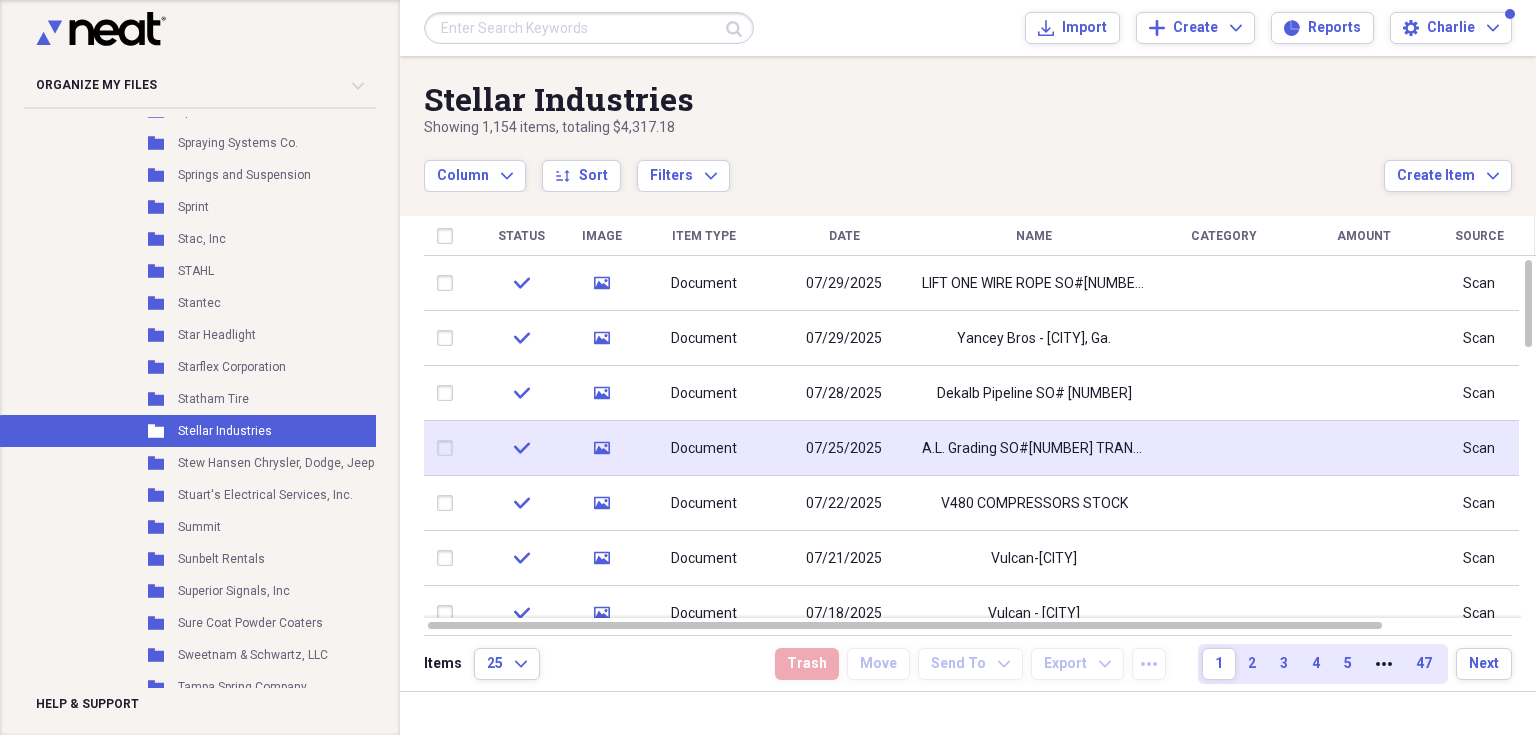 click on "Document" at bounding box center (704, 448) 